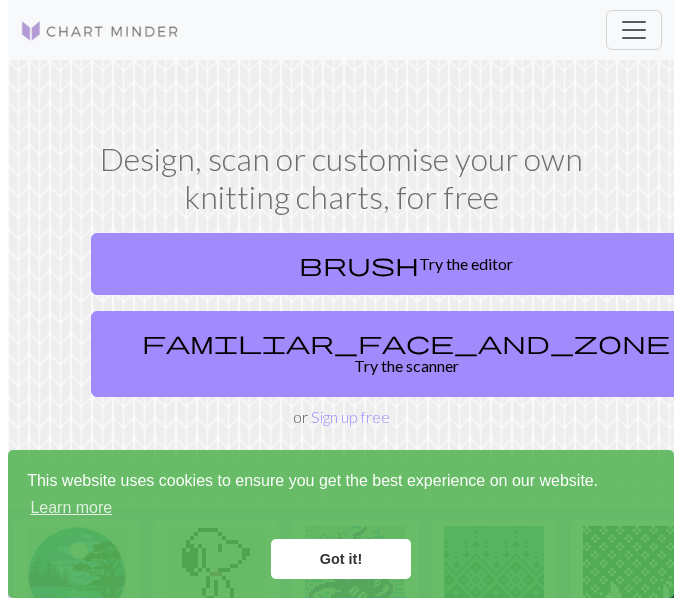 scroll, scrollTop: 0, scrollLeft: 0, axis: both 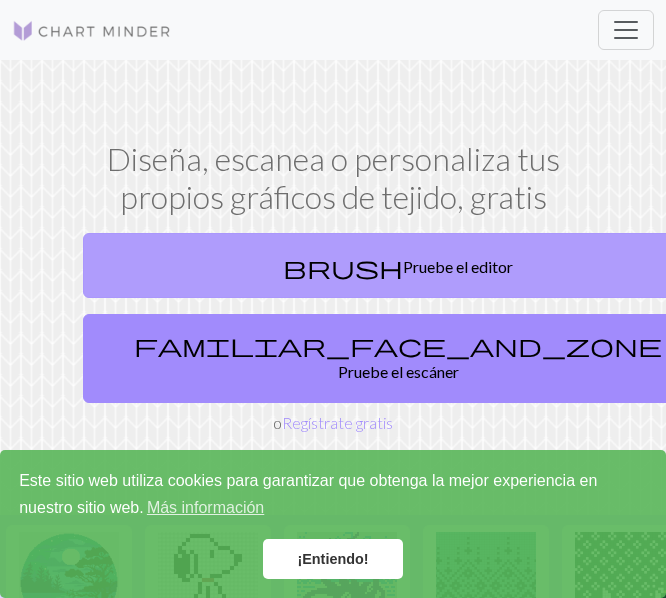 click on "brush Pruebe el editor" at bounding box center (398, 265) 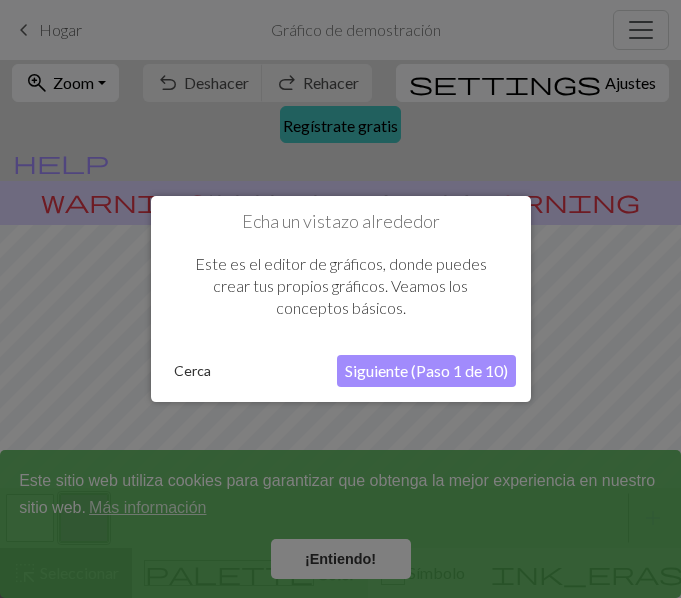 click on "Siguiente (Paso 1 de 10)" at bounding box center [426, 370] 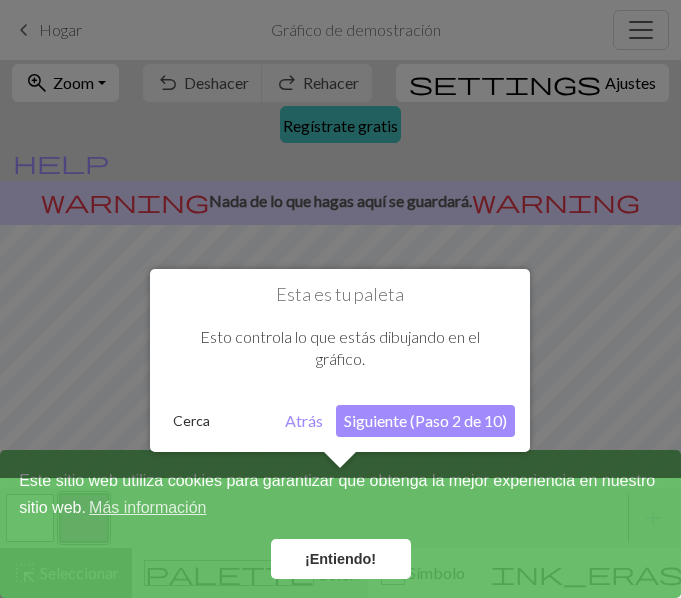 click on "Siguiente (Paso 2 de 10)" at bounding box center [425, 420] 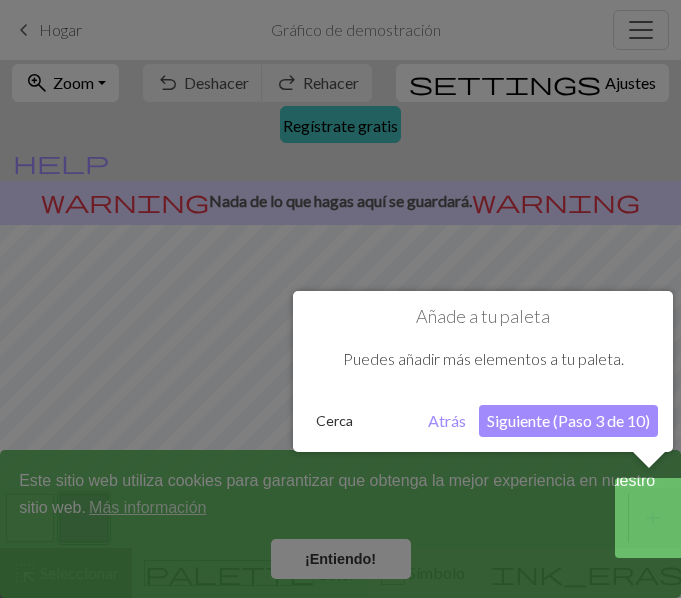 click on "Siguiente (Paso 3 de 10)" at bounding box center (568, 421) 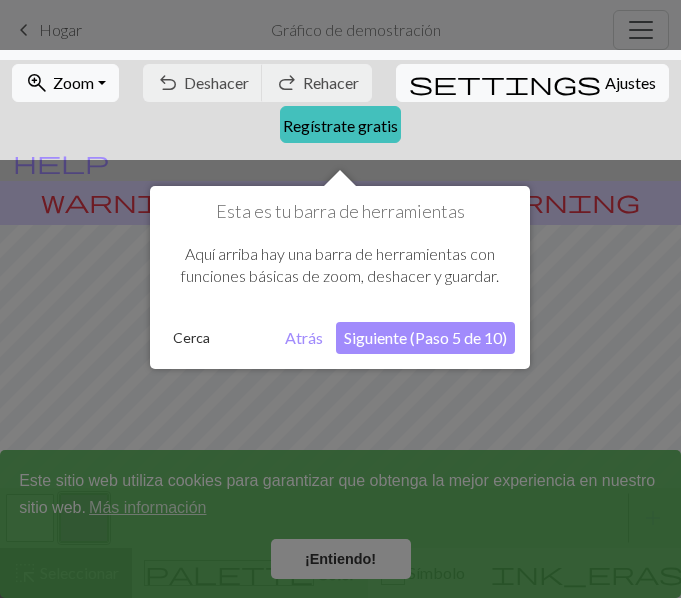 click at bounding box center (340, 299) 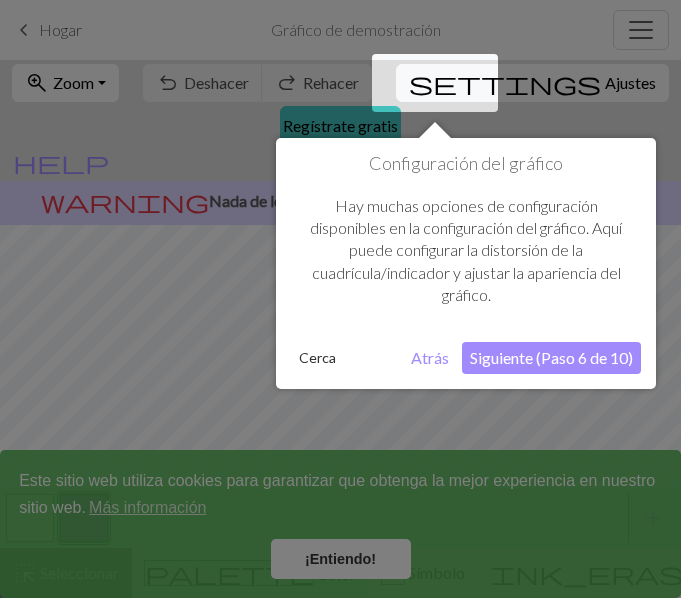 click on "Siguiente (Paso 6 de 10)" at bounding box center [551, 357] 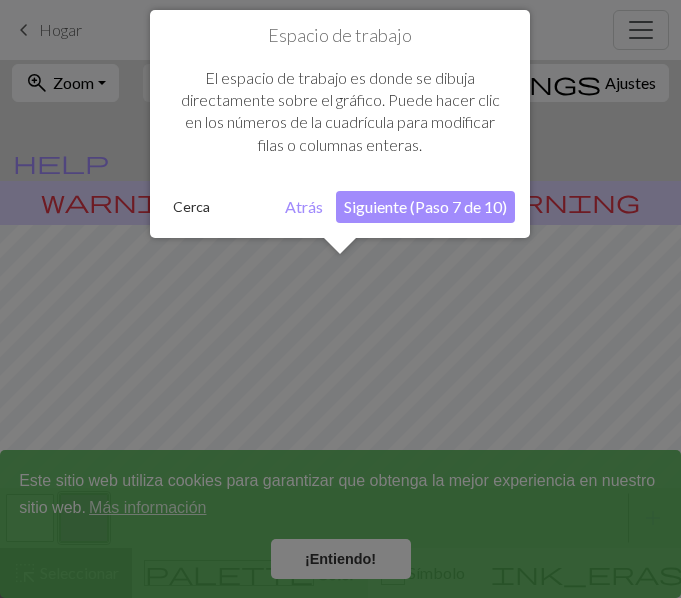 scroll, scrollTop: 120, scrollLeft: 0, axis: vertical 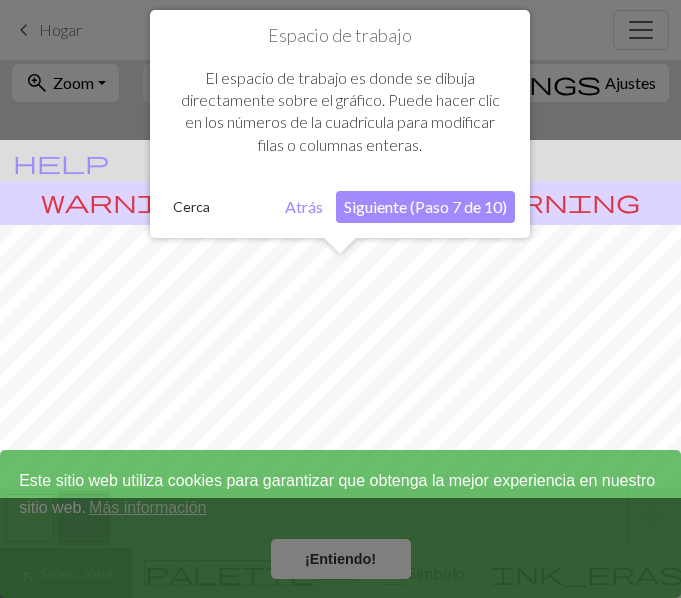 click on "Siguiente (Paso 7 de 10)" at bounding box center (425, 206) 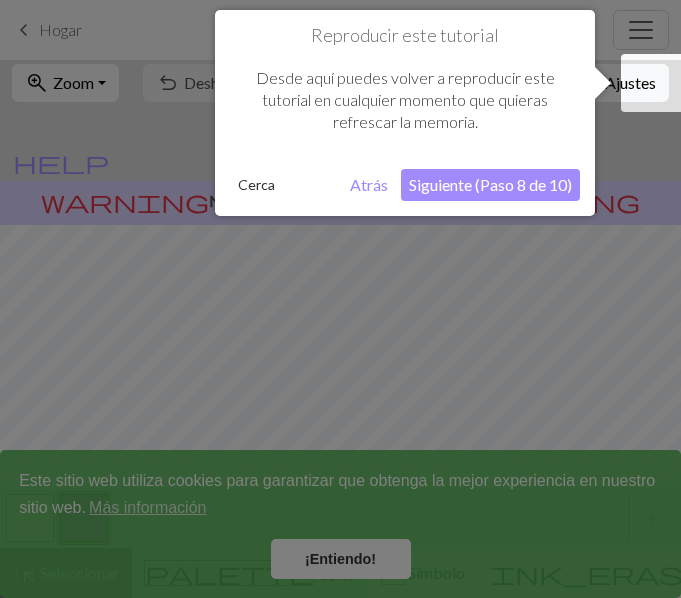 click on "Siguiente (Paso 8 de 10)" at bounding box center [490, 184] 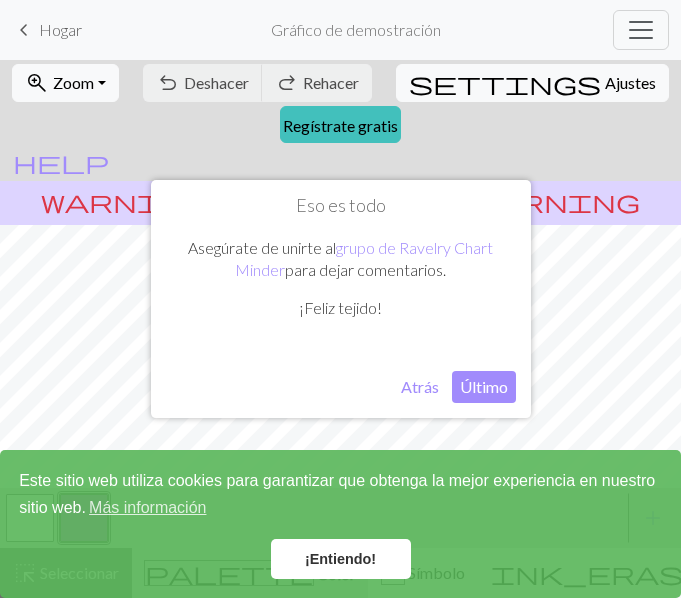 click on "Último" at bounding box center [484, 386] 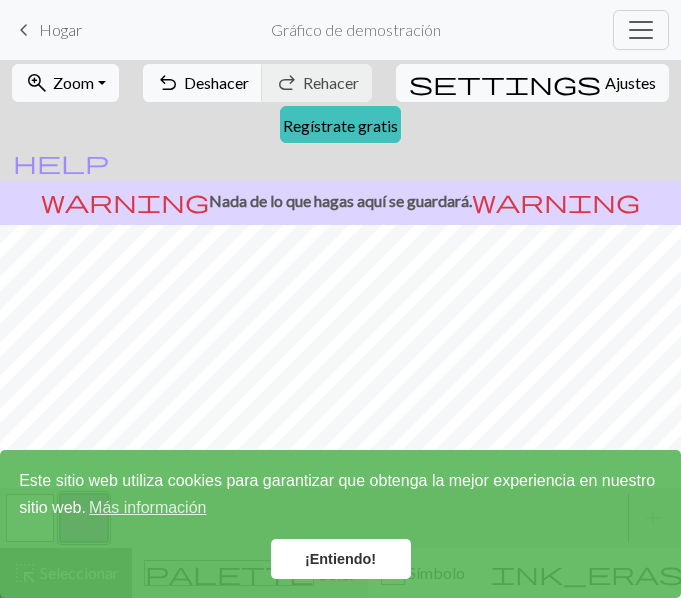 click on "¡Entiendo!" at bounding box center (341, 559) 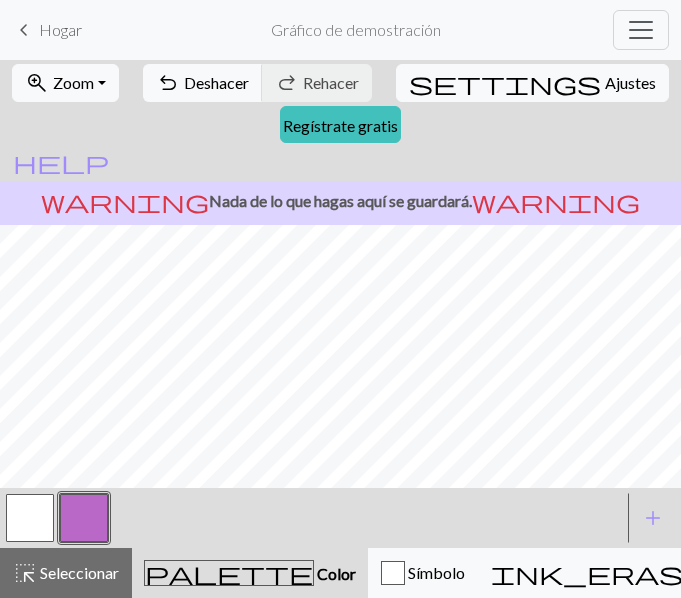 click at bounding box center (30, 518) 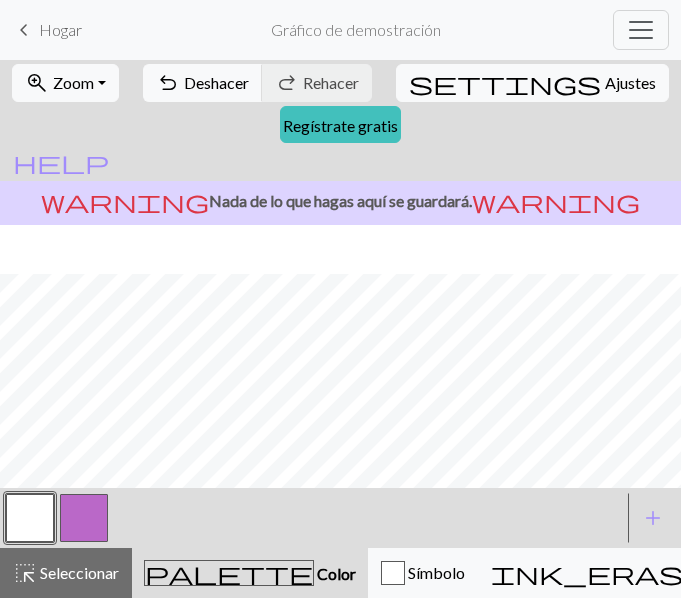 scroll, scrollTop: 339, scrollLeft: 0, axis: vertical 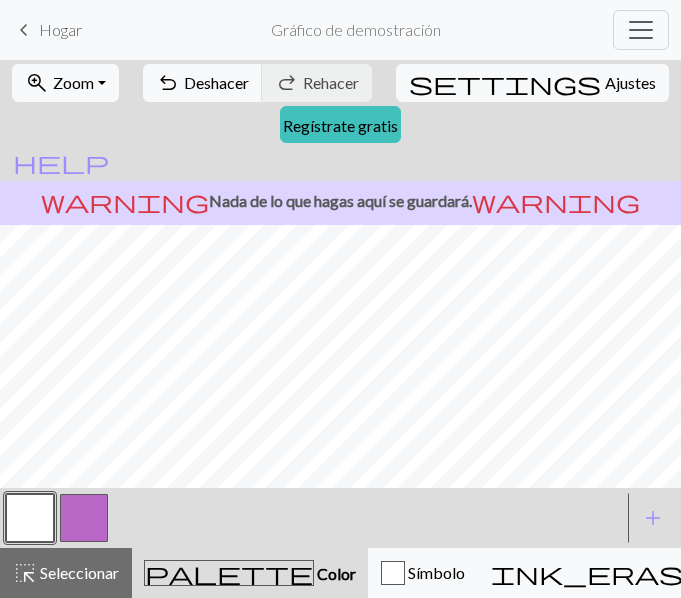 click on "palette" at bounding box center (229, 573) 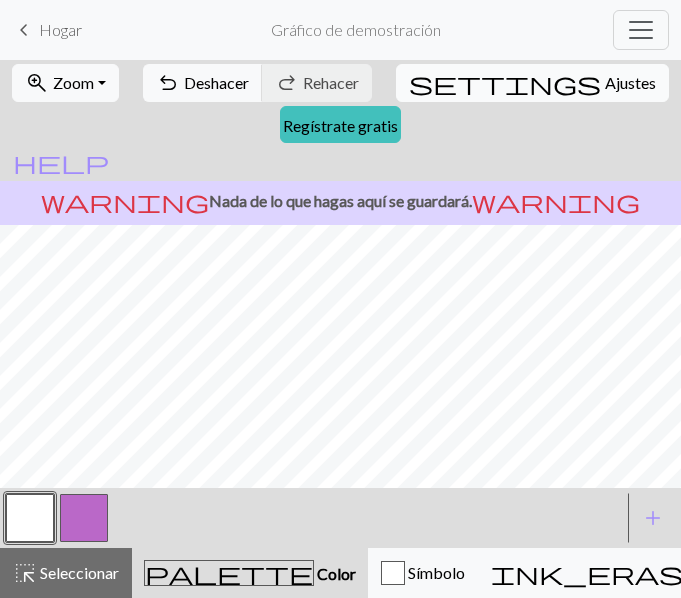 click on "settings Ajustes" at bounding box center (532, 83) 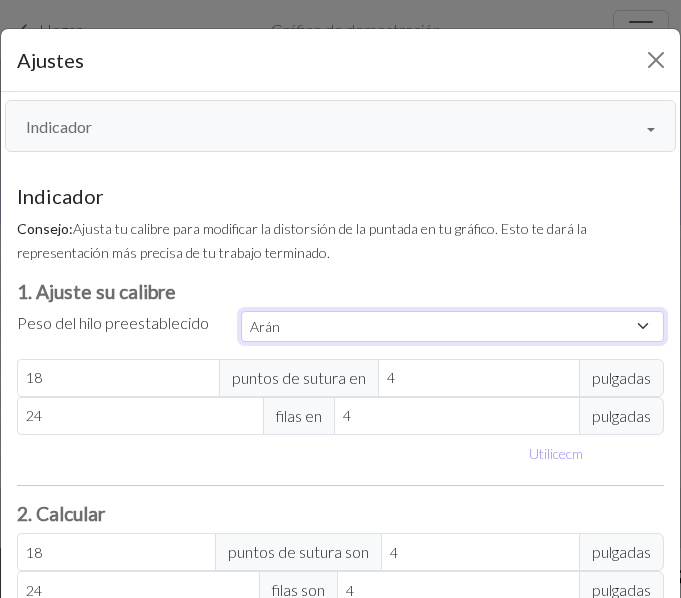 click on "Costumbre Cuadrado Cordón Digitación ligera Digitación Deporte Doble punto Estambre Arán Voluminoso Súper voluminoso" at bounding box center [452, 326] 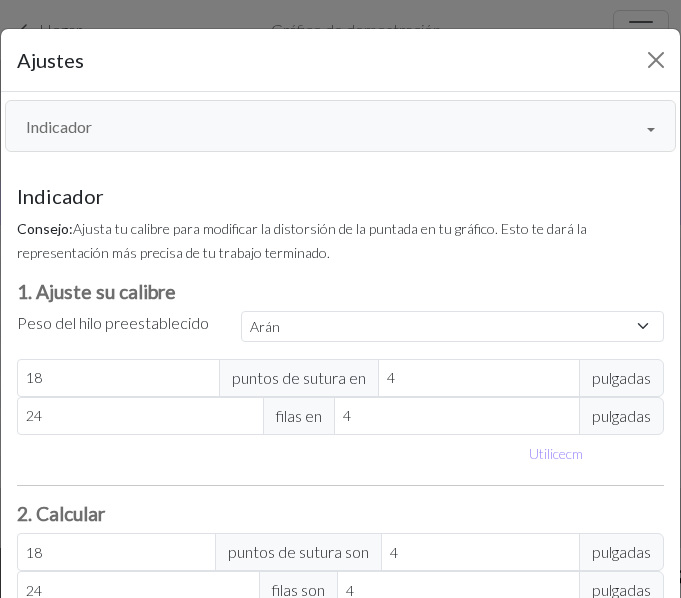 click on "1. Ajuste su calibre" at bounding box center (96, 291) 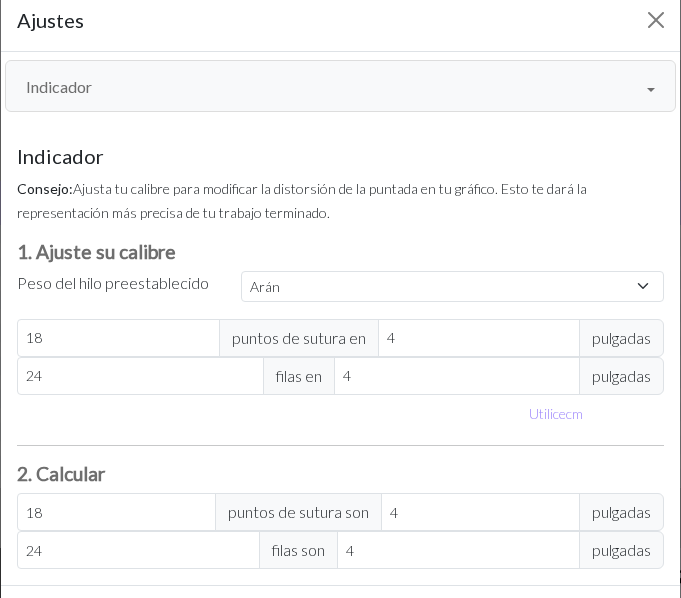 scroll, scrollTop: 130, scrollLeft: 0, axis: vertical 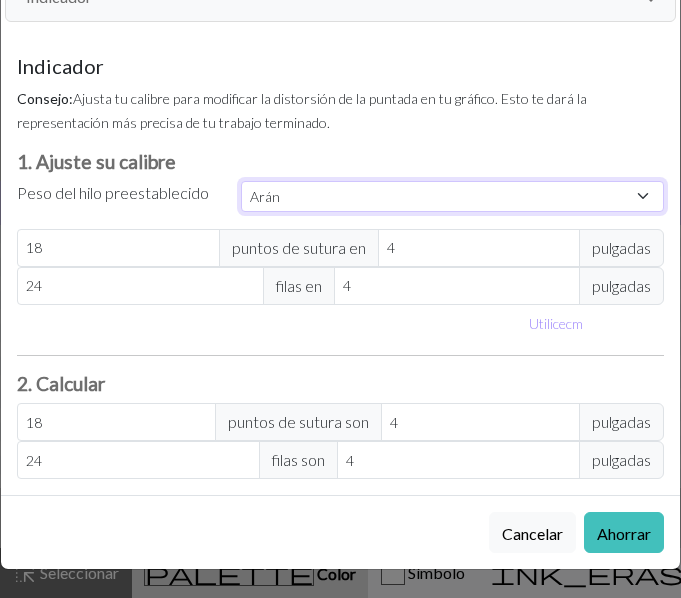 click on "Costumbre Cuadrado Cordón Digitación ligera Digitación Deporte Doble punto Estambre Arán Voluminoso Súper voluminoso" at bounding box center (452, 196) 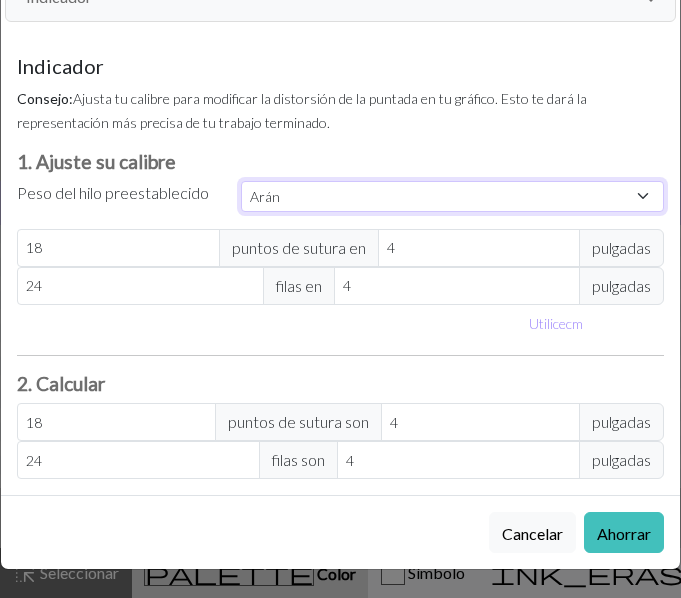 select on "lightfingering" 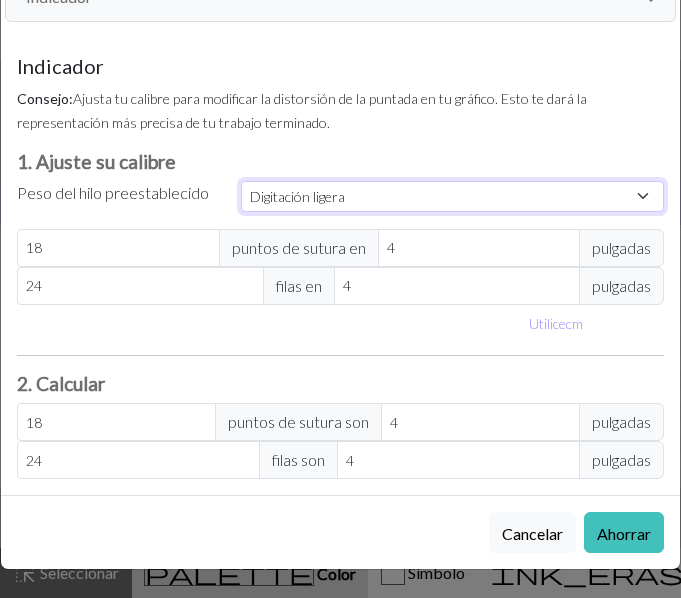 click on "Costumbre Cuadrado Cordón Digitación ligera Digitación Deporte Doble punto Estambre Arán Voluminoso Súper voluminoso" at bounding box center (452, 196) 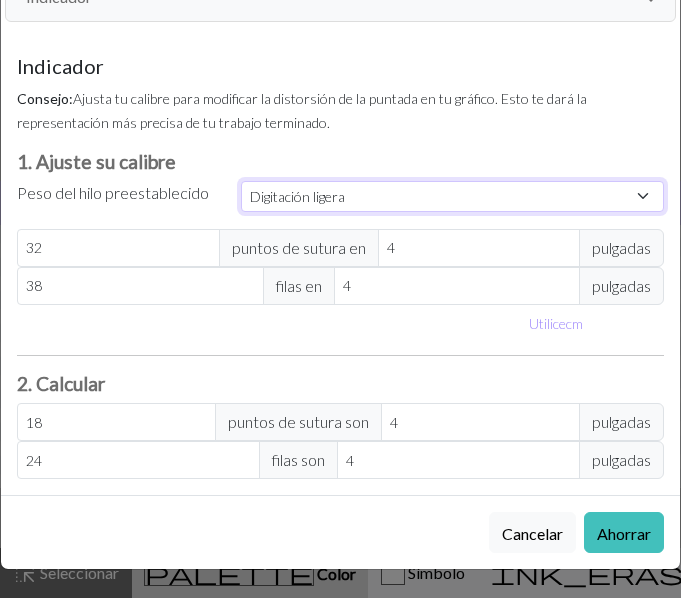 type on "32" 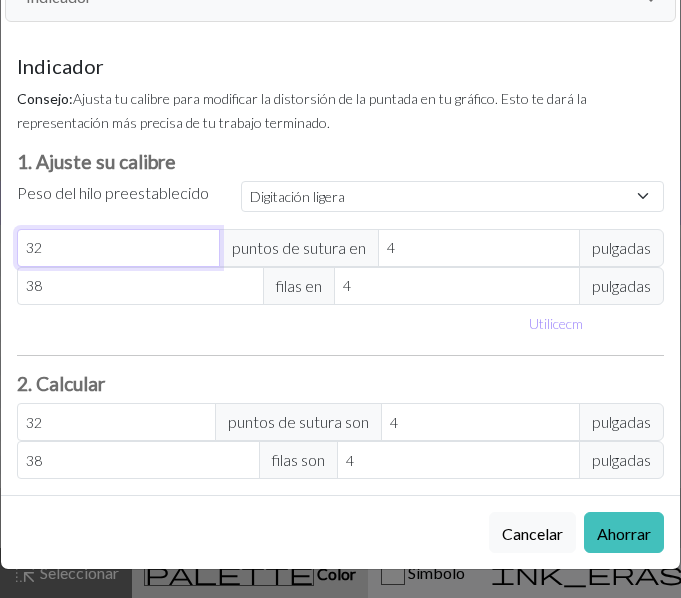click on "32" at bounding box center [118, 248] 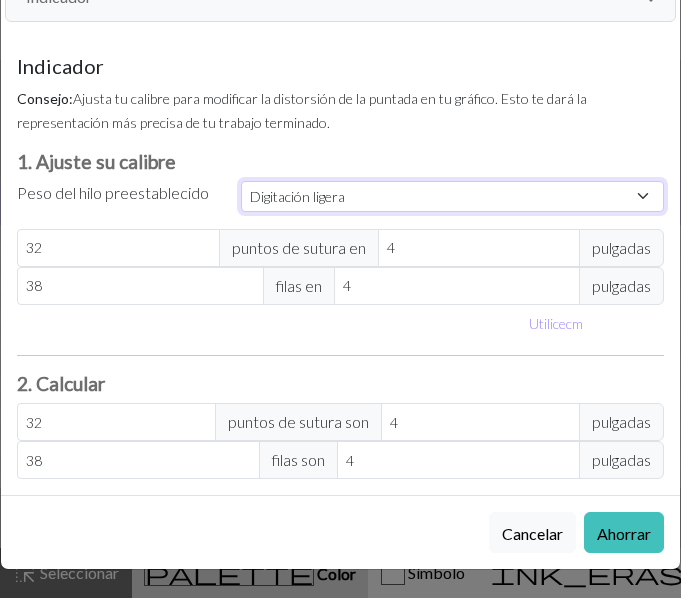 click on "Costumbre Cuadrado Cordón Digitación ligera Digitación Deporte Doble punto Estambre Arán Voluminoso Súper voluminoso" at bounding box center [452, 196] 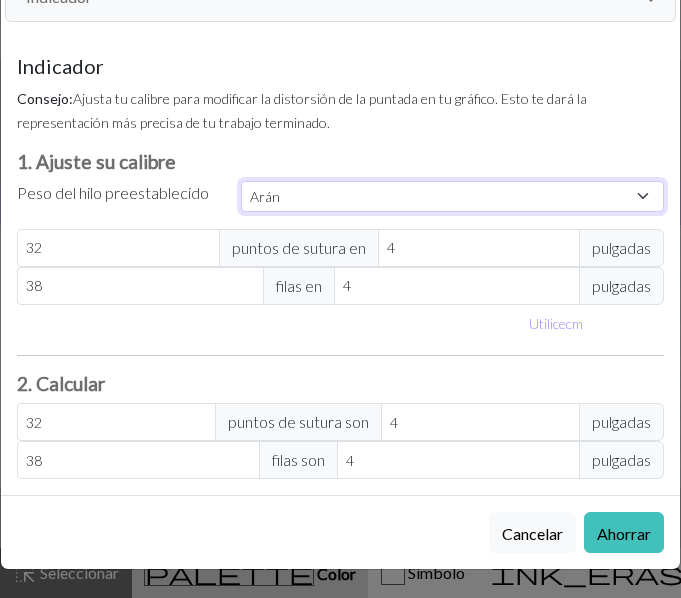 click on "Costumbre Cuadrado Cordón Digitación ligera Digitación Deporte Doble punto Estambre Arán Voluminoso Súper voluminoso" at bounding box center [452, 196] 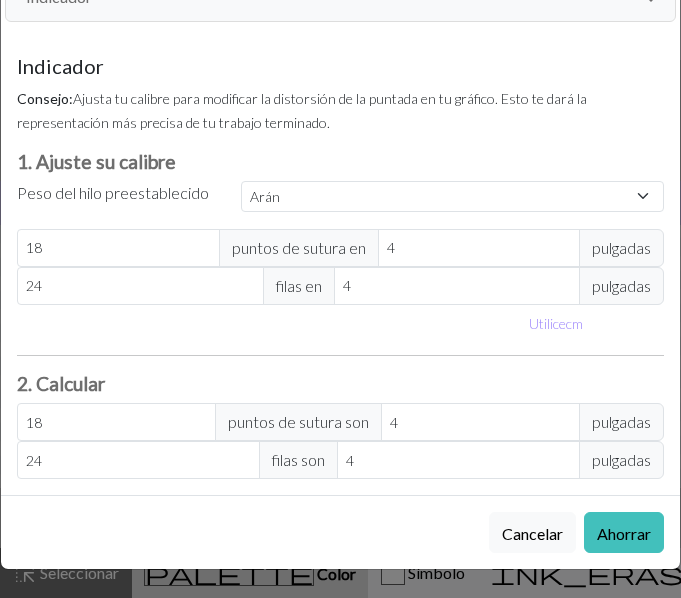 scroll, scrollTop: 0, scrollLeft: 0, axis: both 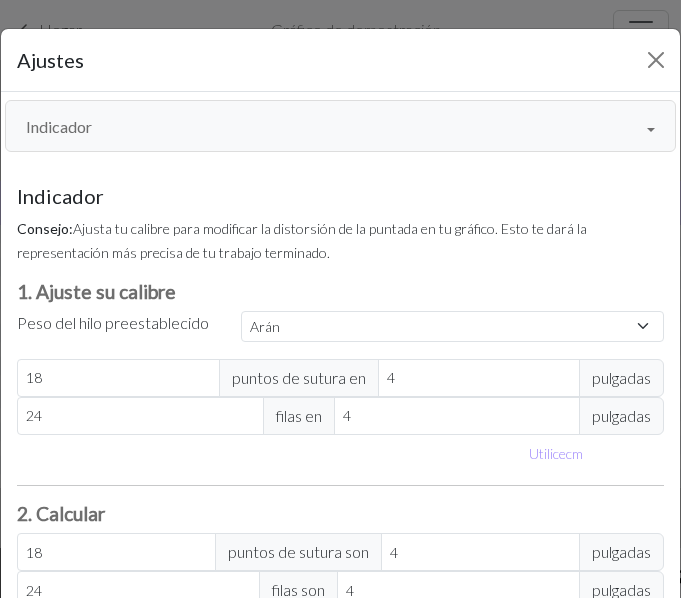 click on "Indicador" at bounding box center (340, 126) 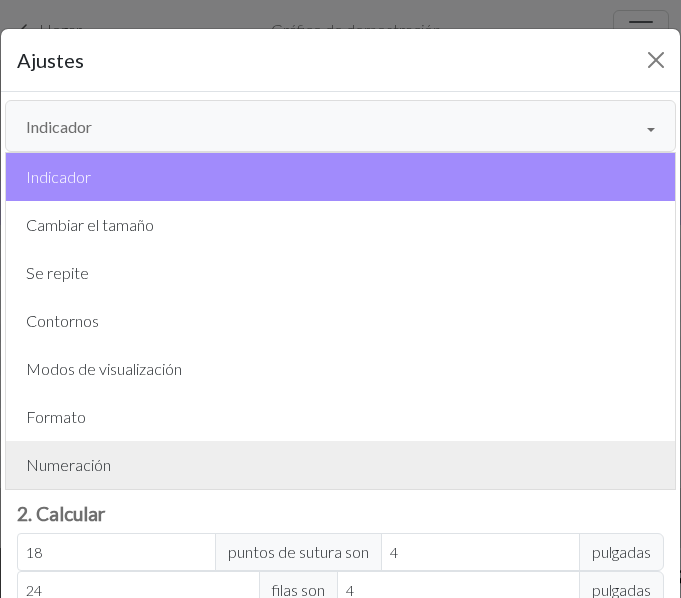 click on "Numeración" at bounding box center [68, 464] 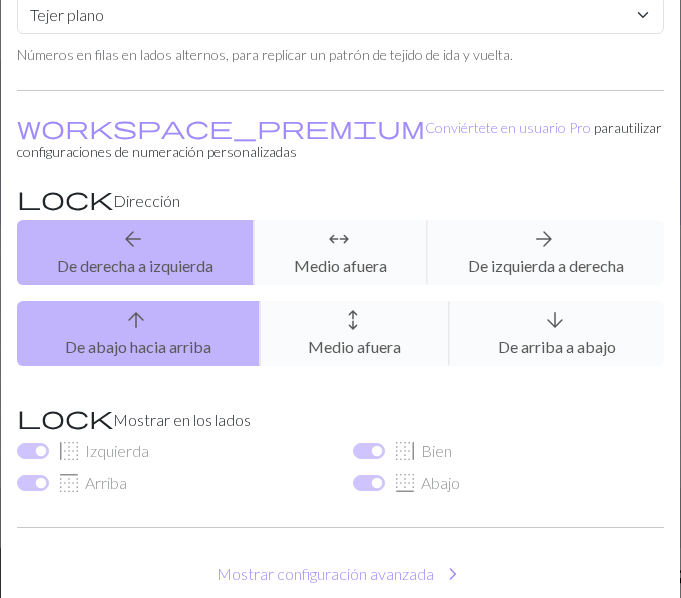 scroll, scrollTop: 0, scrollLeft: 0, axis: both 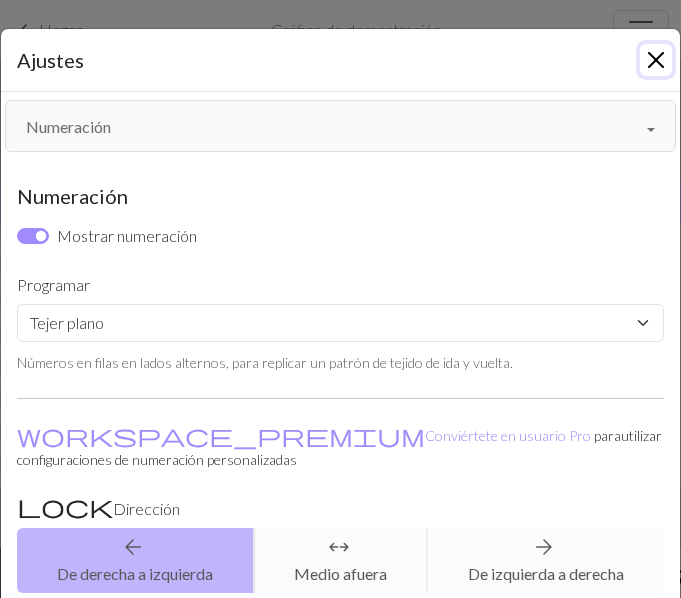 click at bounding box center [656, 60] 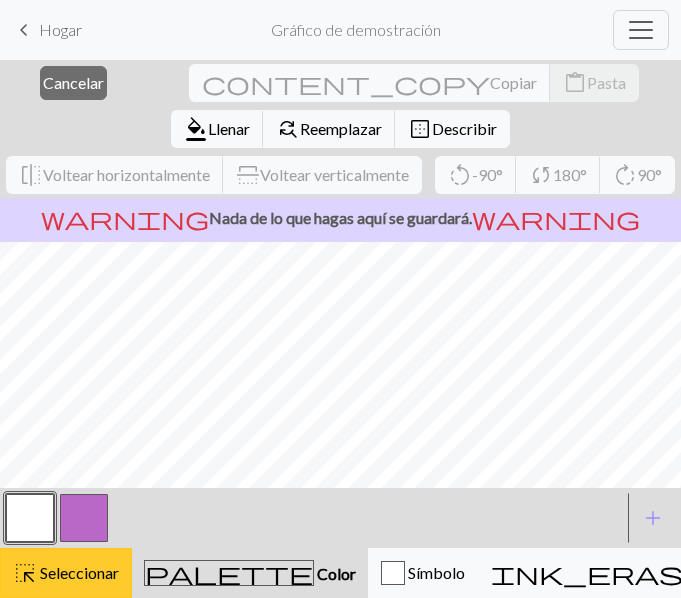 click on "Seleccionar" at bounding box center (79, 572) 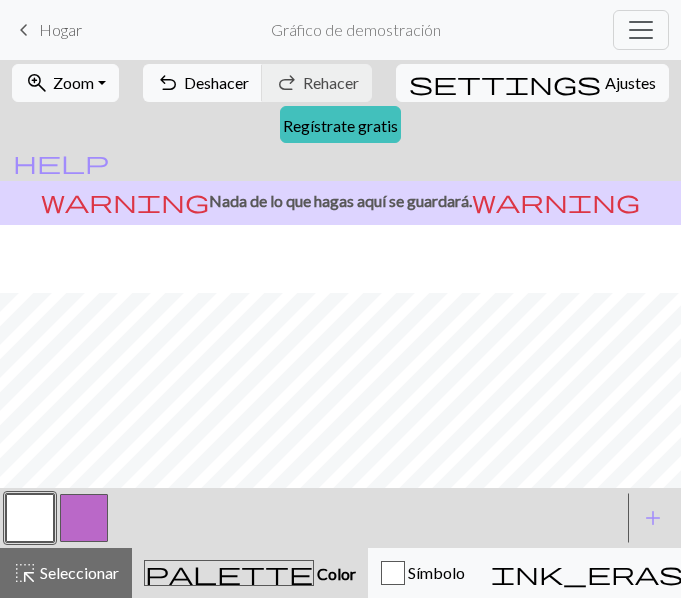 scroll, scrollTop: 407, scrollLeft: 0, axis: vertical 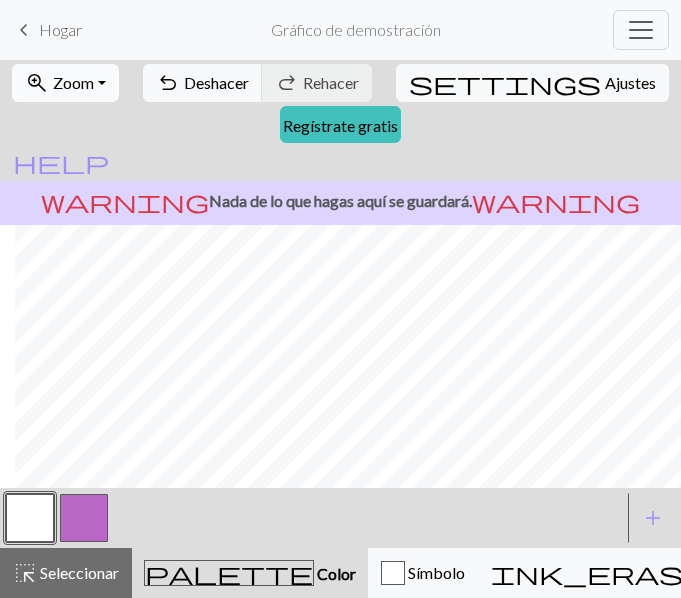 click on "Zoom" at bounding box center (73, 82) 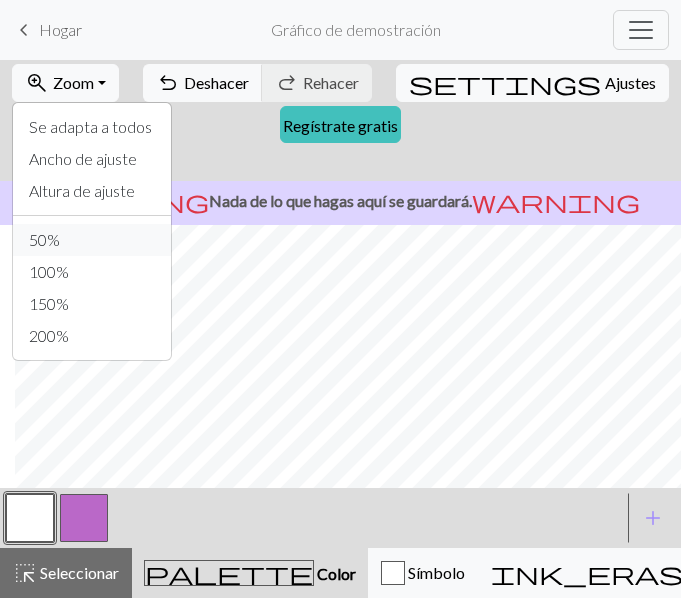 click on "50%" at bounding box center (44, 239) 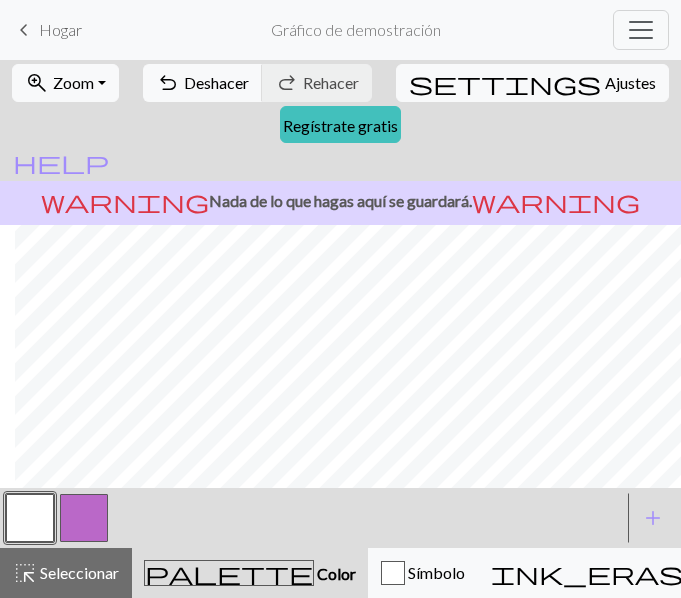 scroll, scrollTop: 67, scrollLeft: 15, axis: both 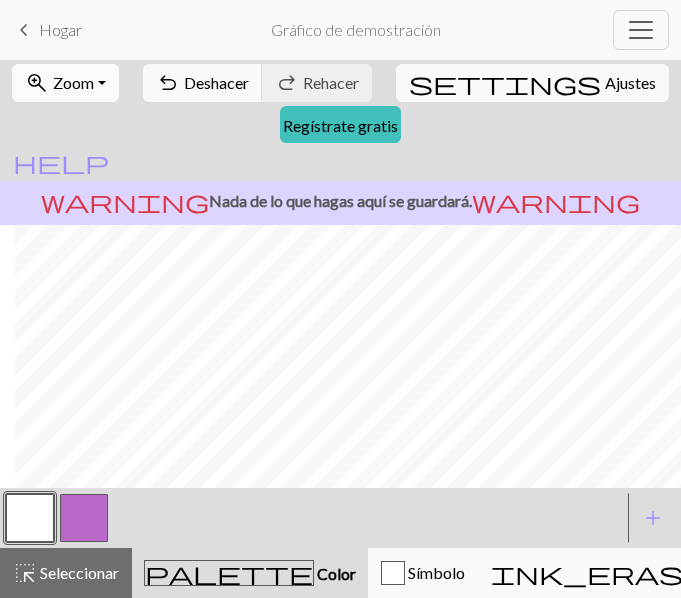 click on "zoom_in Zoom Zoom" at bounding box center [65, 83] 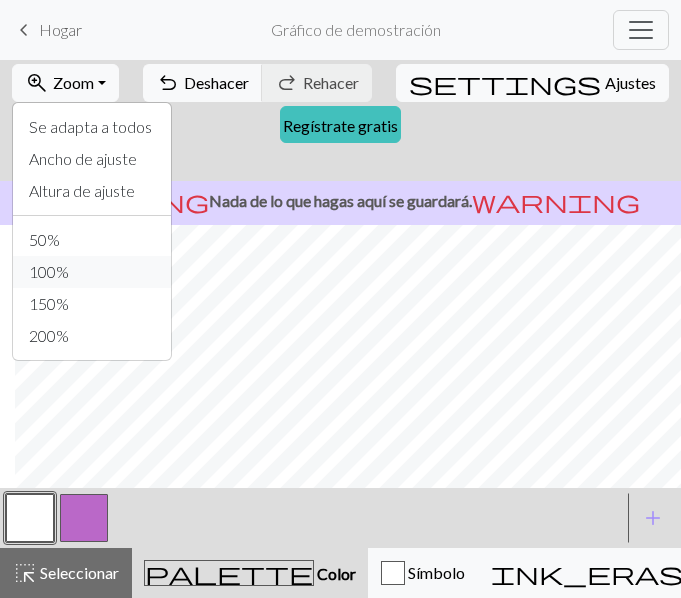click on "100%" at bounding box center [49, 271] 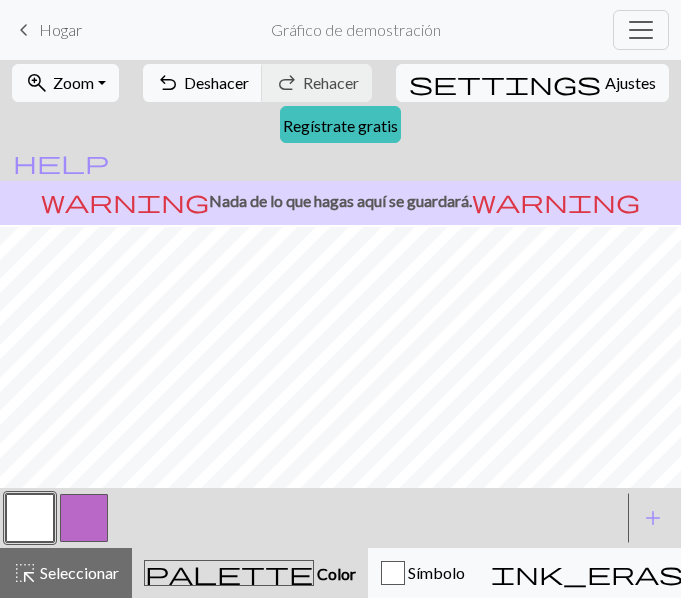 scroll, scrollTop: 407, scrollLeft: 15, axis: both 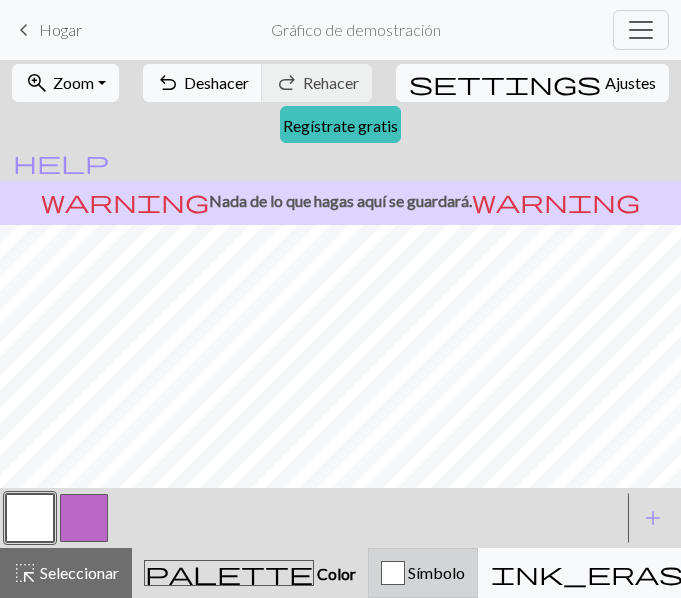 click on "Símbolo" at bounding box center (436, 572) 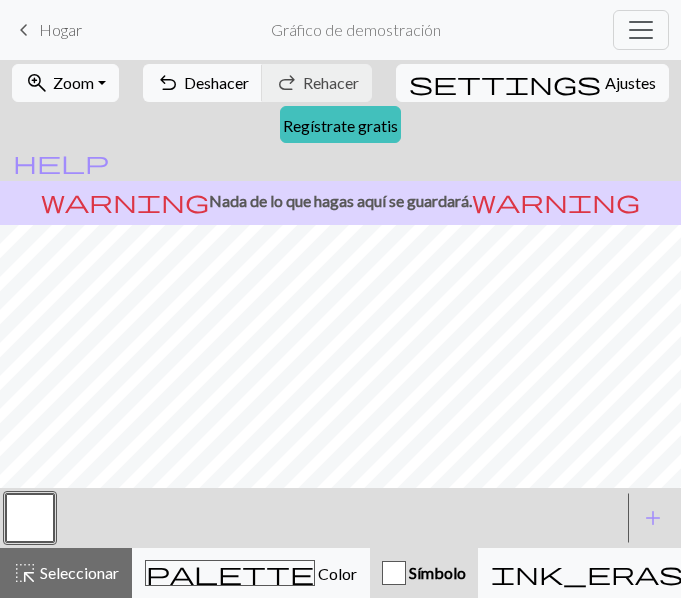 click on "Símbolo" at bounding box center (437, 572) 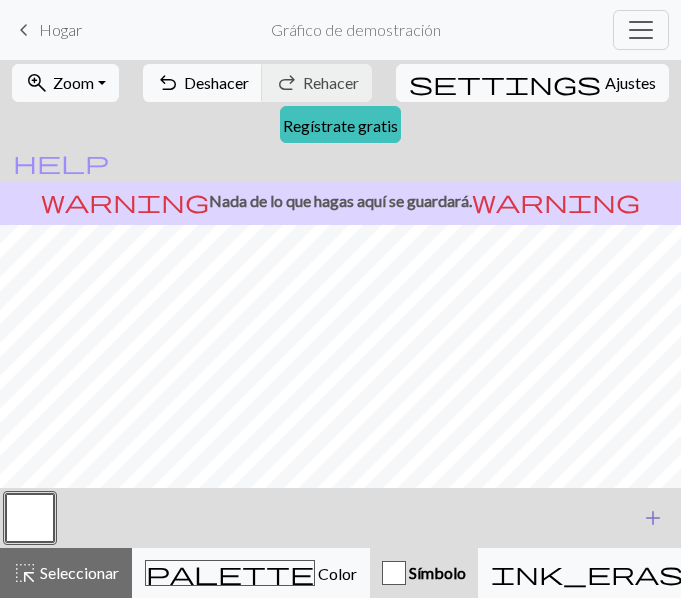 click on "add" at bounding box center (653, 518) 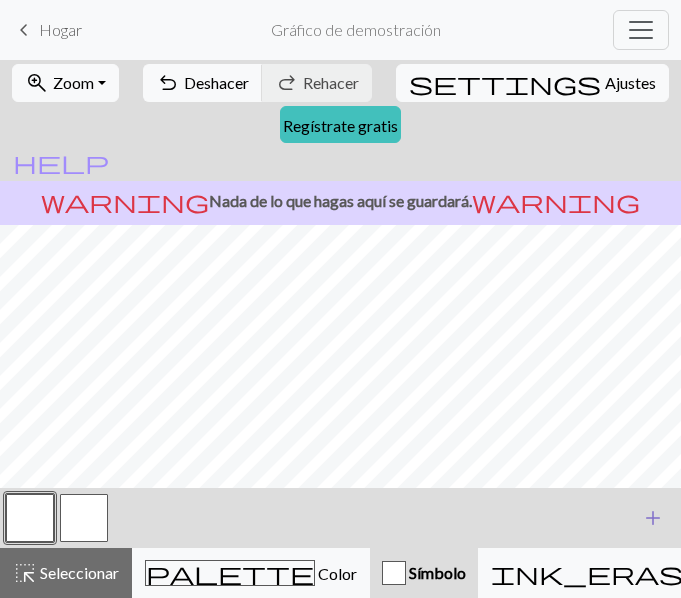 click on "add" at bounding box center (653, 518) 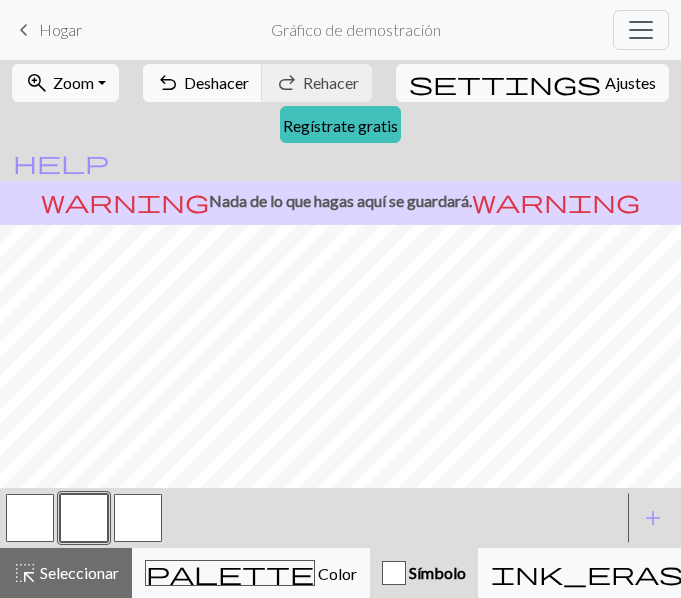 click at bounding box center [30, 518] 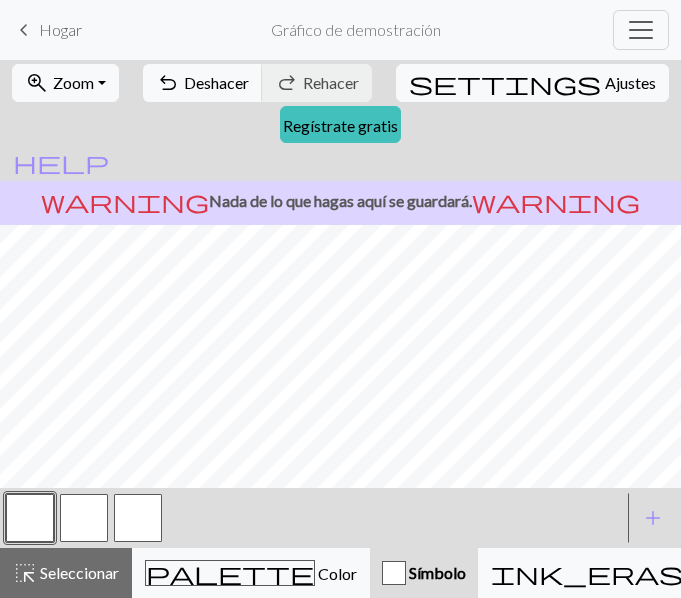click on "Modo de tejido" at bounding box center [1198, 572] 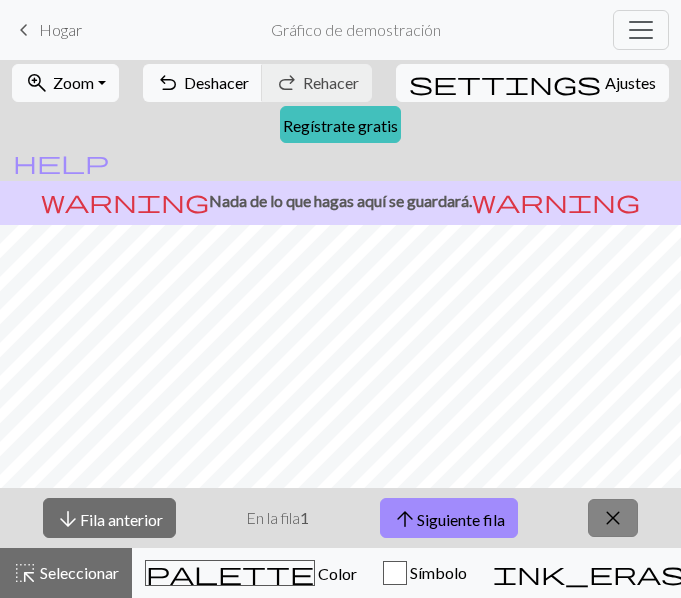 click on "close" at bounding box center (613, 518) 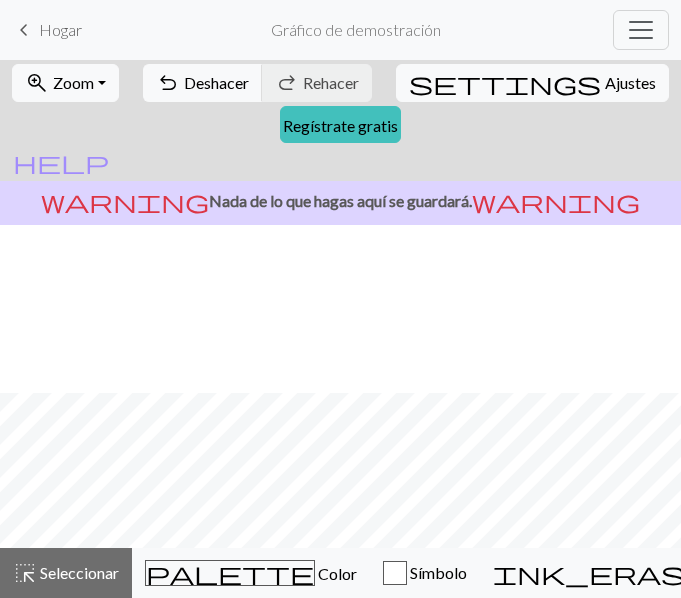scroll, scrollTop: 347, scrollLeft: 15, axis: both 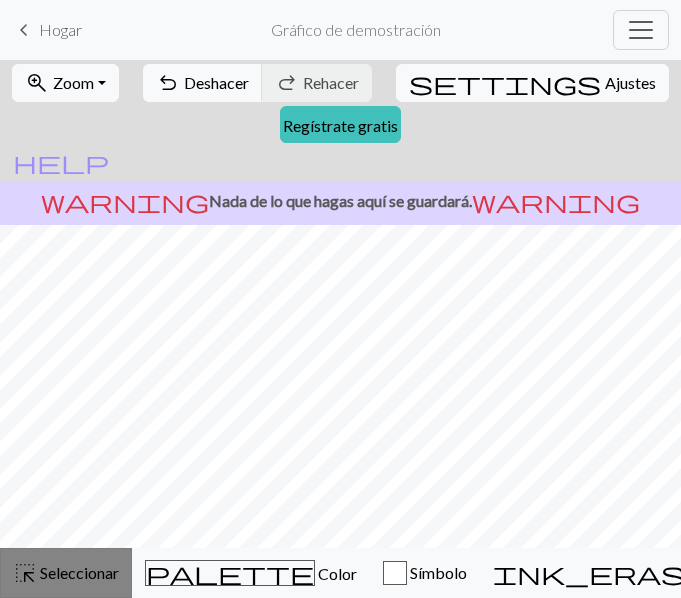 click on "Seleccionar" at bounding box center [79, 572] 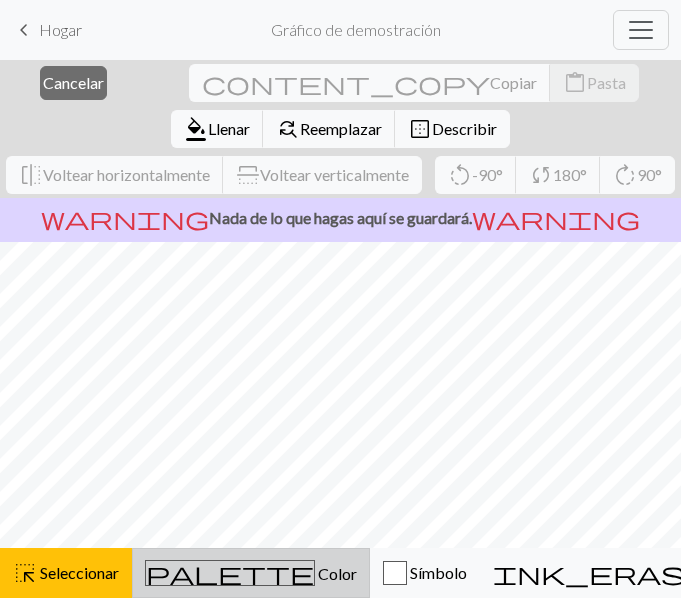 click on "palette   Color   Color" at bounding box center [251, 573] 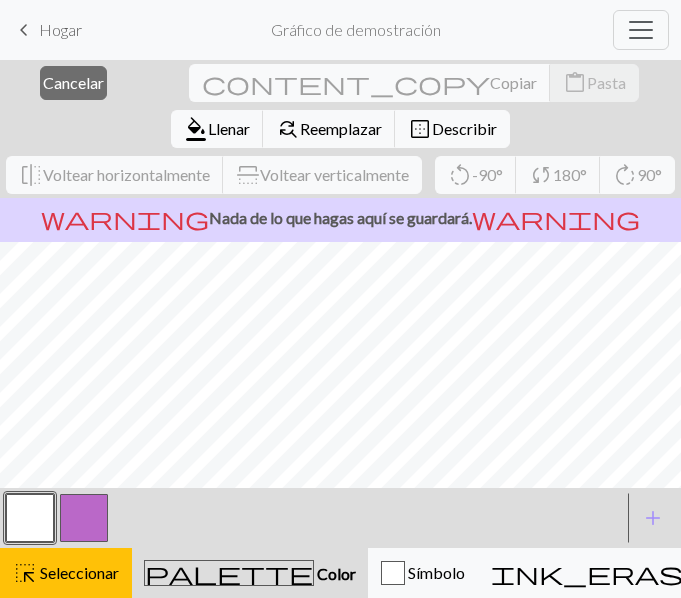 click at bounding box center [84, 518] 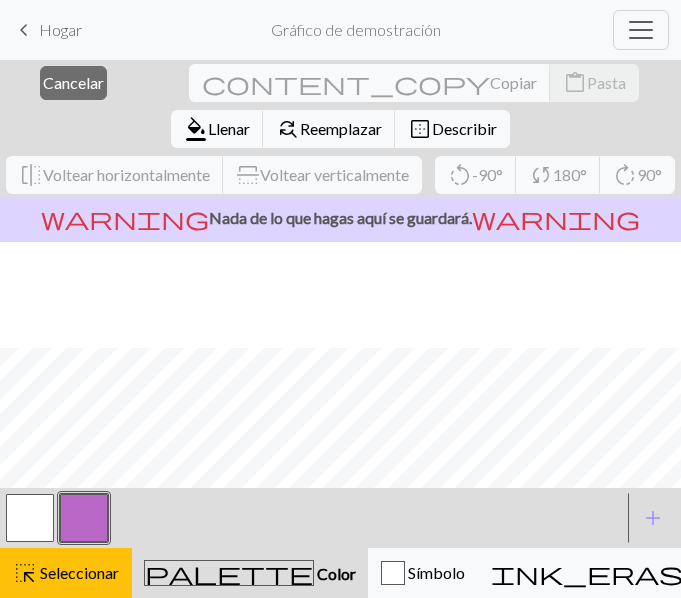 scroll, scrollTop: 453, scrollLeft: 15, axis: both 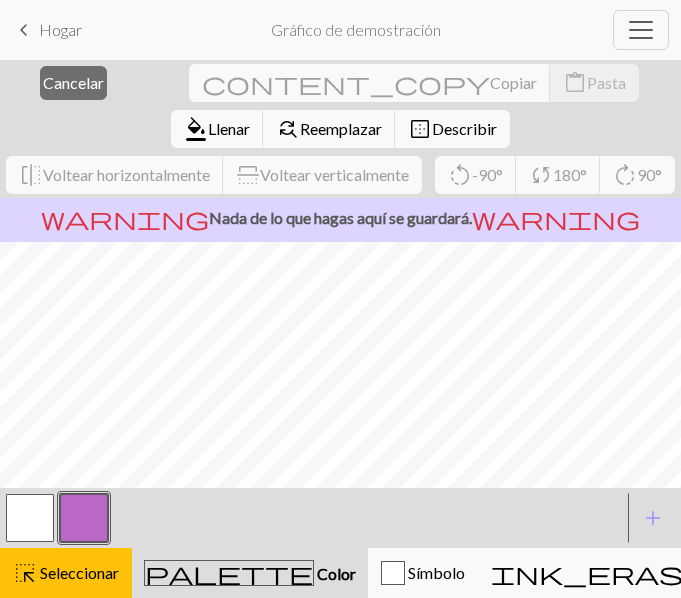 click at bounding box center (84, 518) 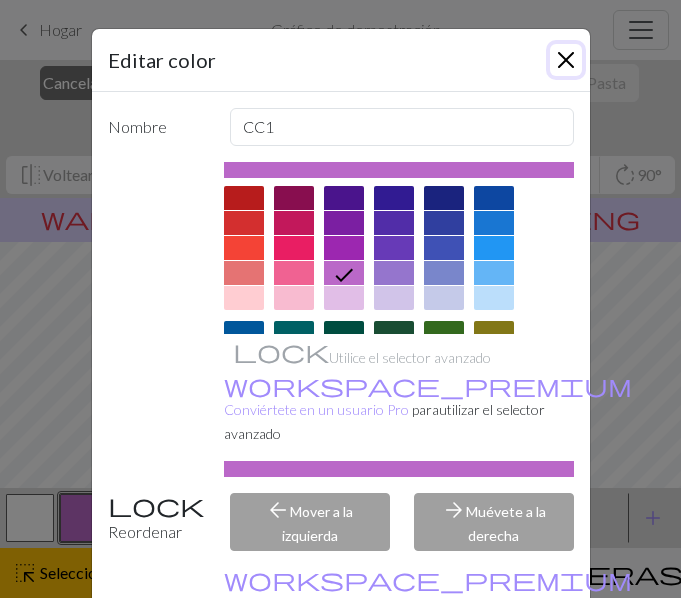 click at bounding box center (566, 60) 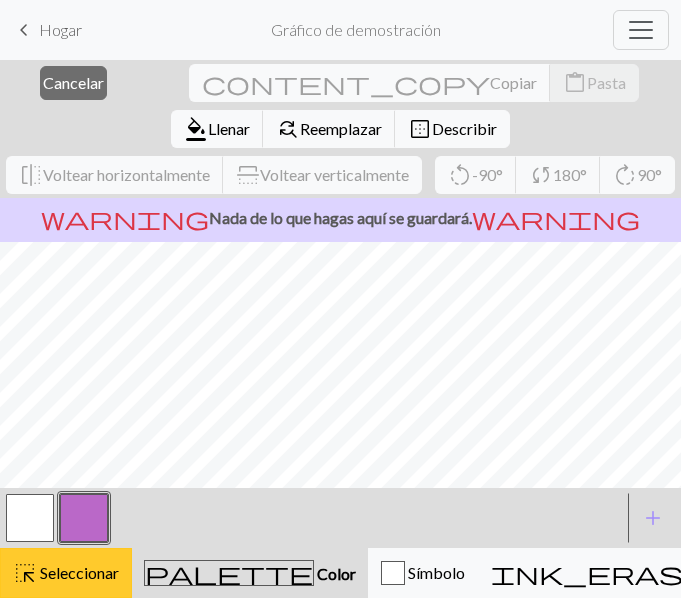 click on "highlight_alt   Seleccionar   Seleccionar" at bounding box center [66, 573] 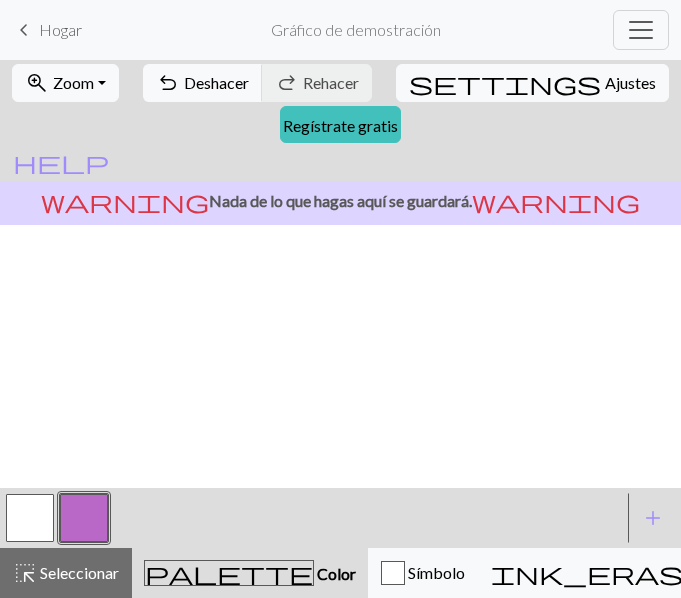scroll, scrollTop: 407, scrollLeft: 15, axis: both 